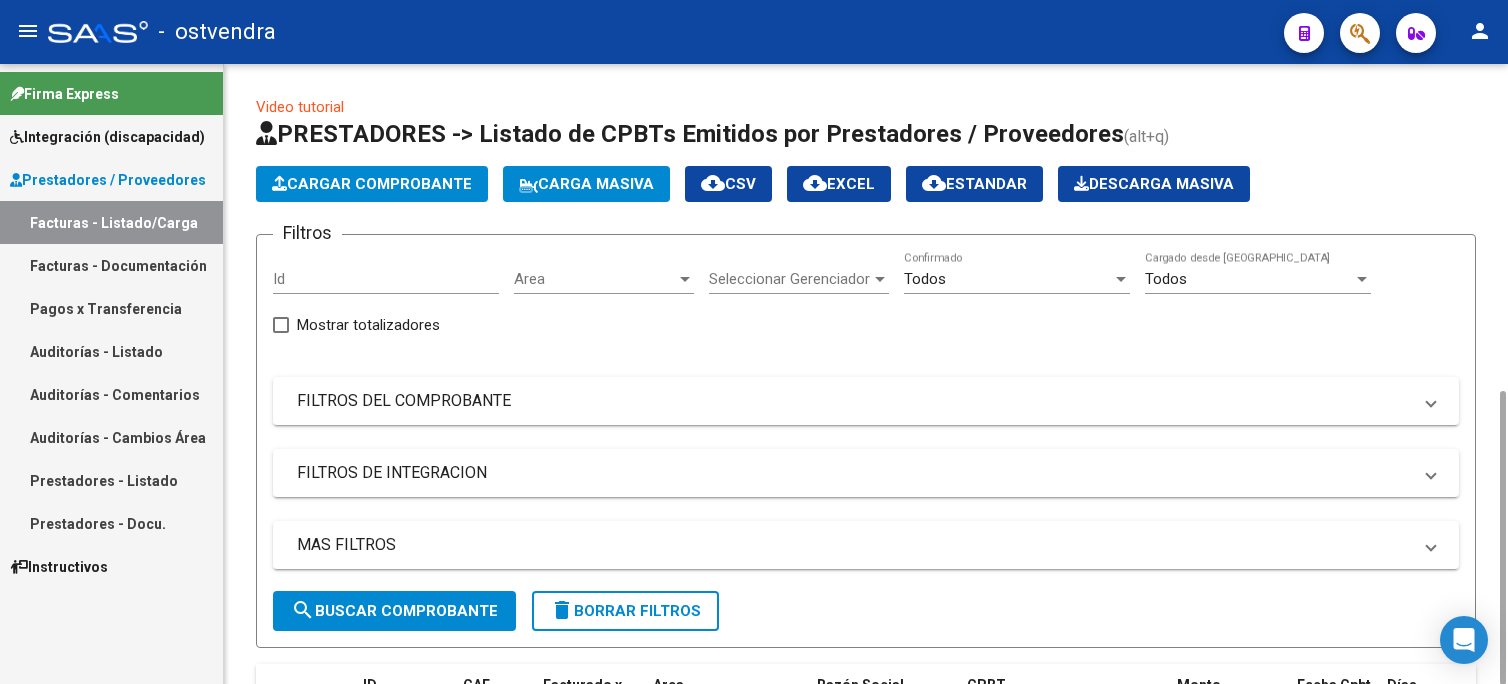 scroll, scrollTop: 0, scrollLeft: 0, axis: both 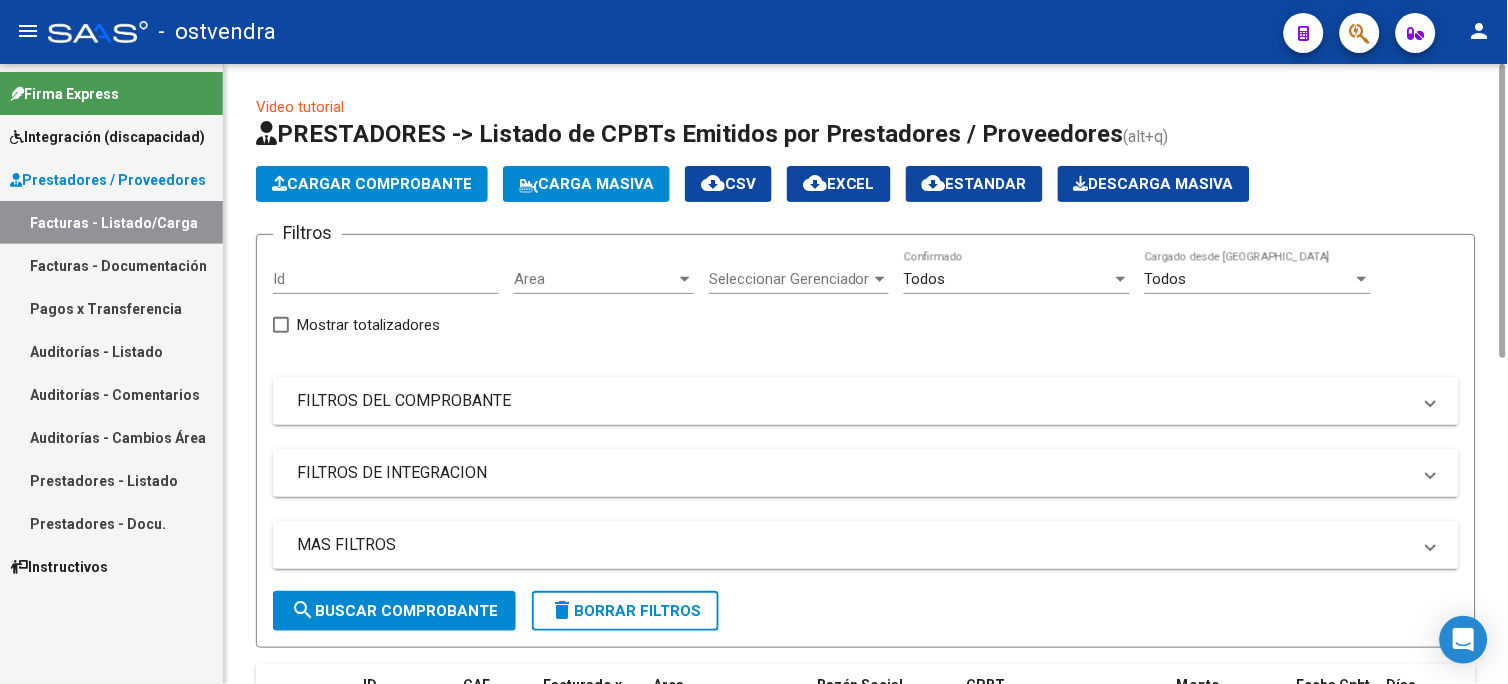 click on "Integración (discapacidad)" at bounding box center [111, 136] 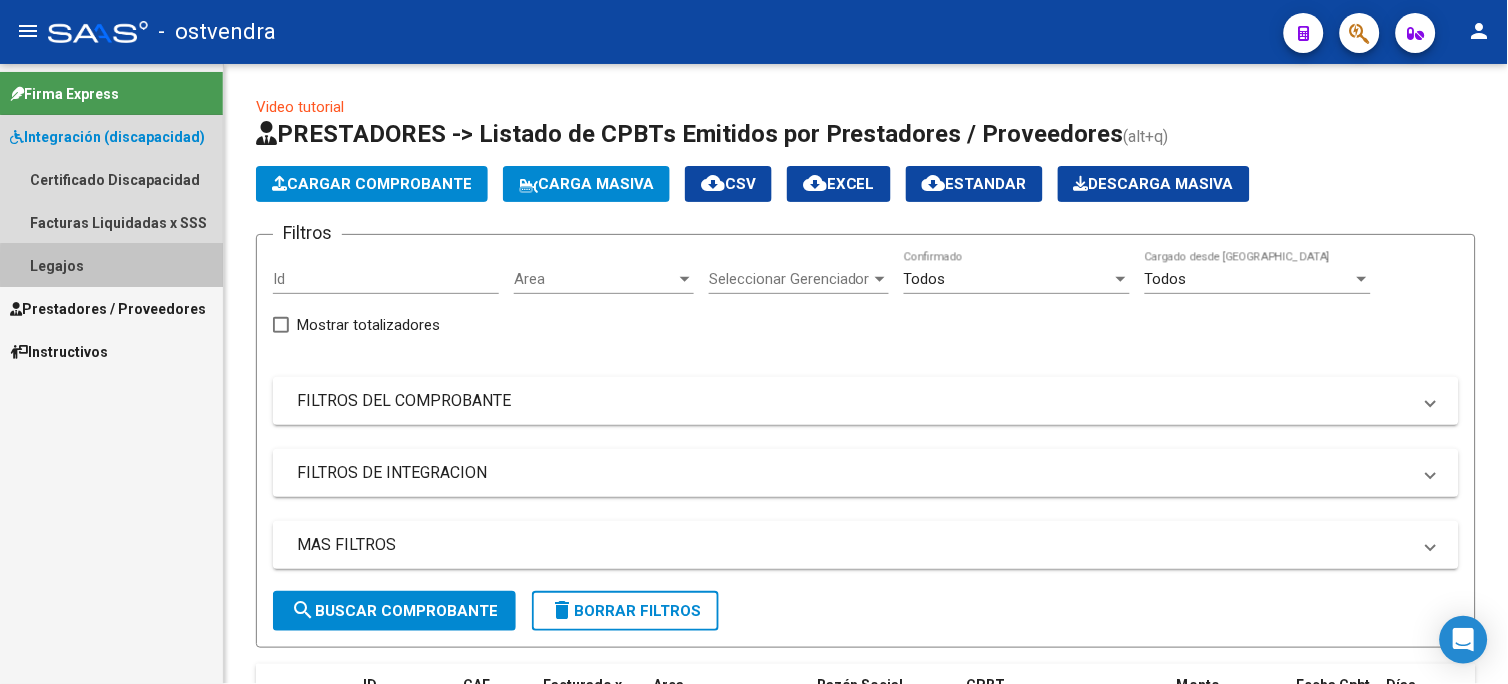 click on "Legajos" at bounding box center [111, 265] 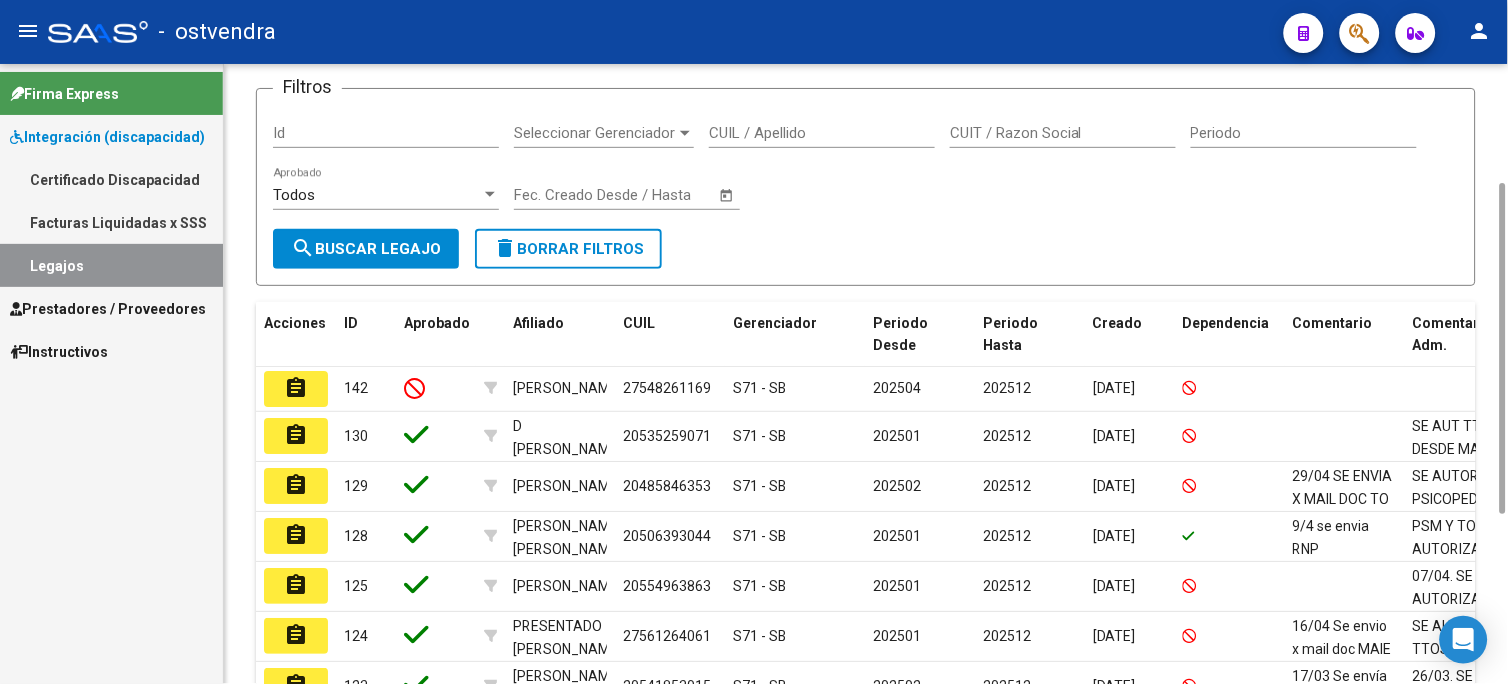scroll, scrollTop: 444, scrollLeft: 0, axis: vertical 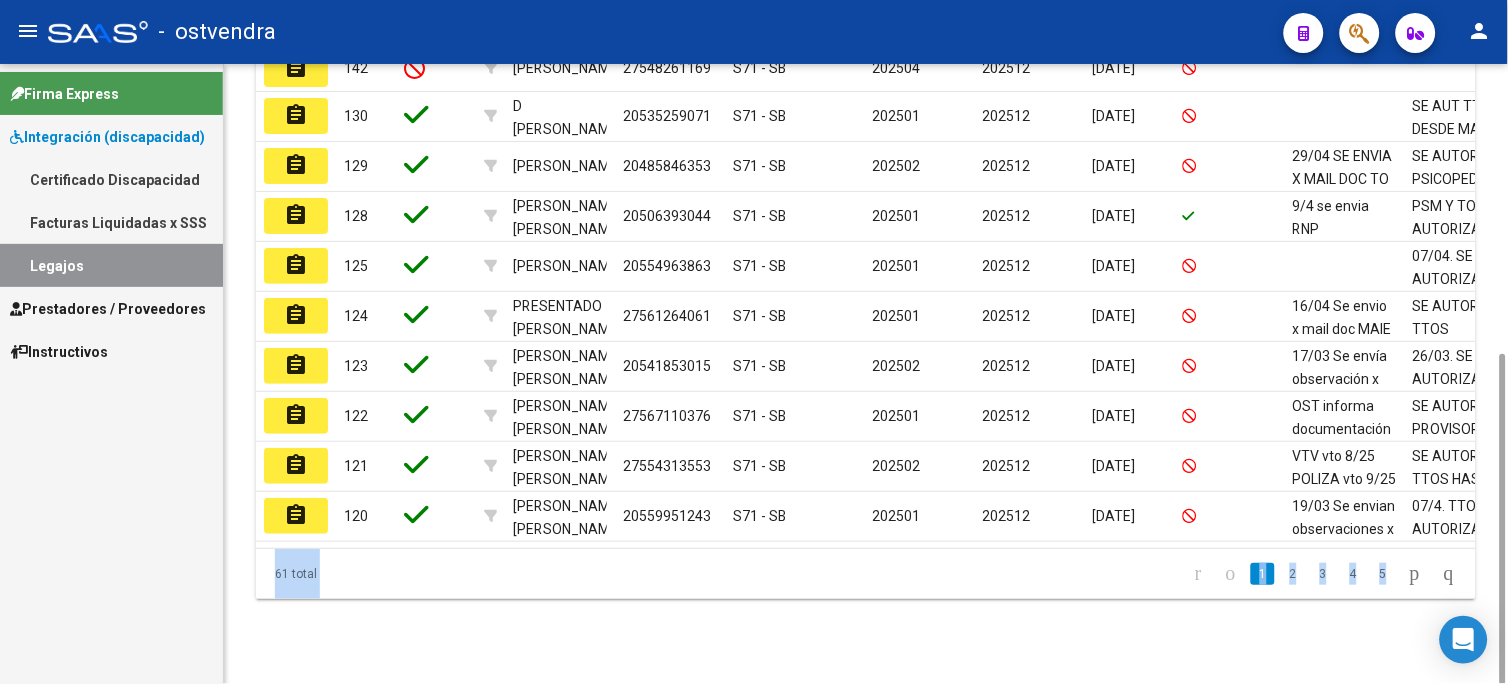 drag, startPoint x: 1507, startPoint y: 458, endPoint x: 1510, endPoint y: 493, distance: 35.128338 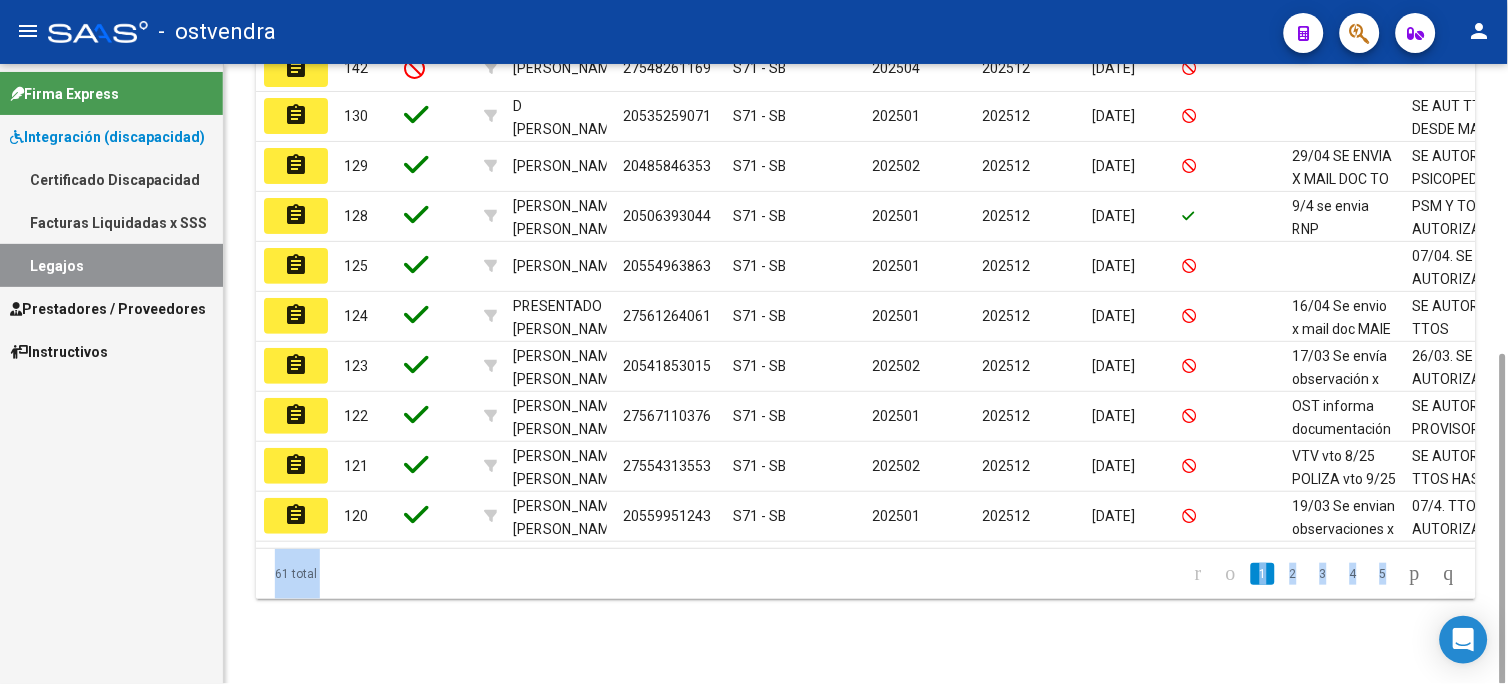 click on "2" 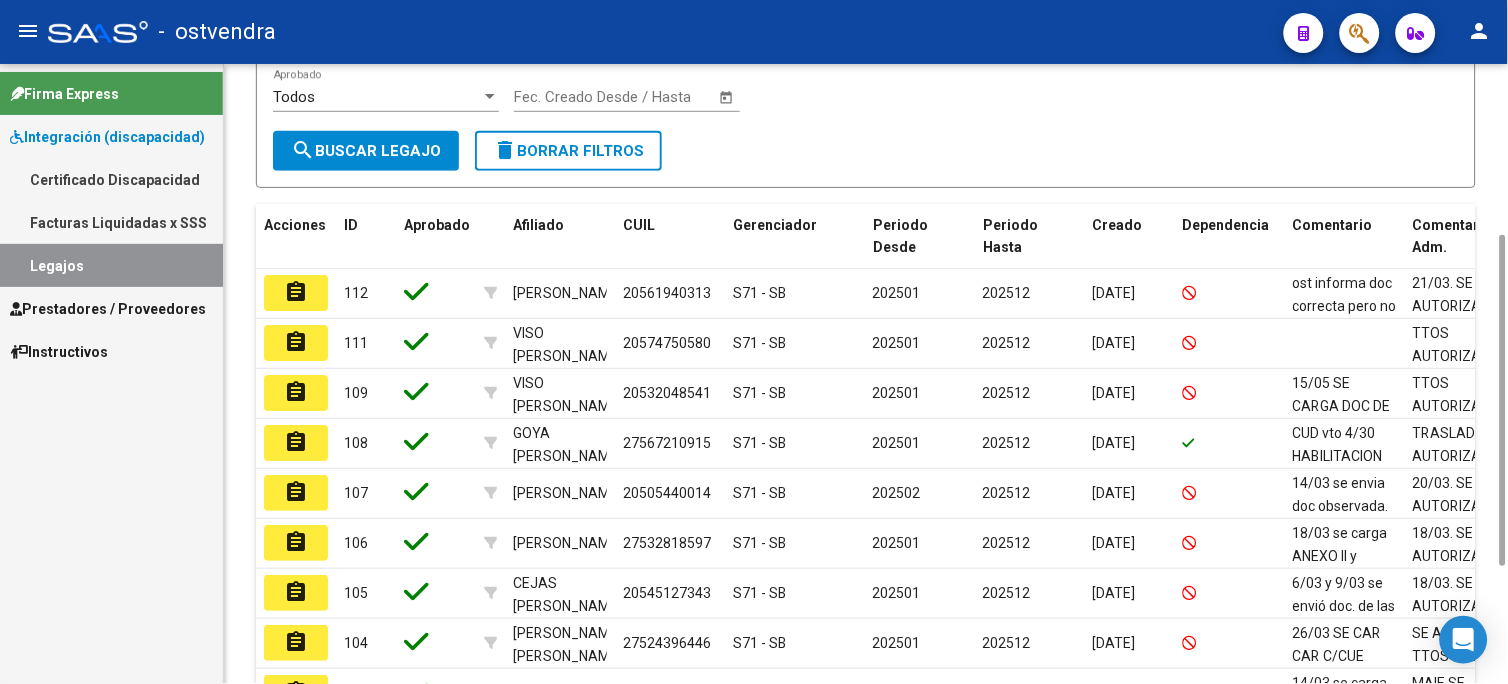 scroll, scrollTop: 543, scrollLeft: 0, axis: vertical 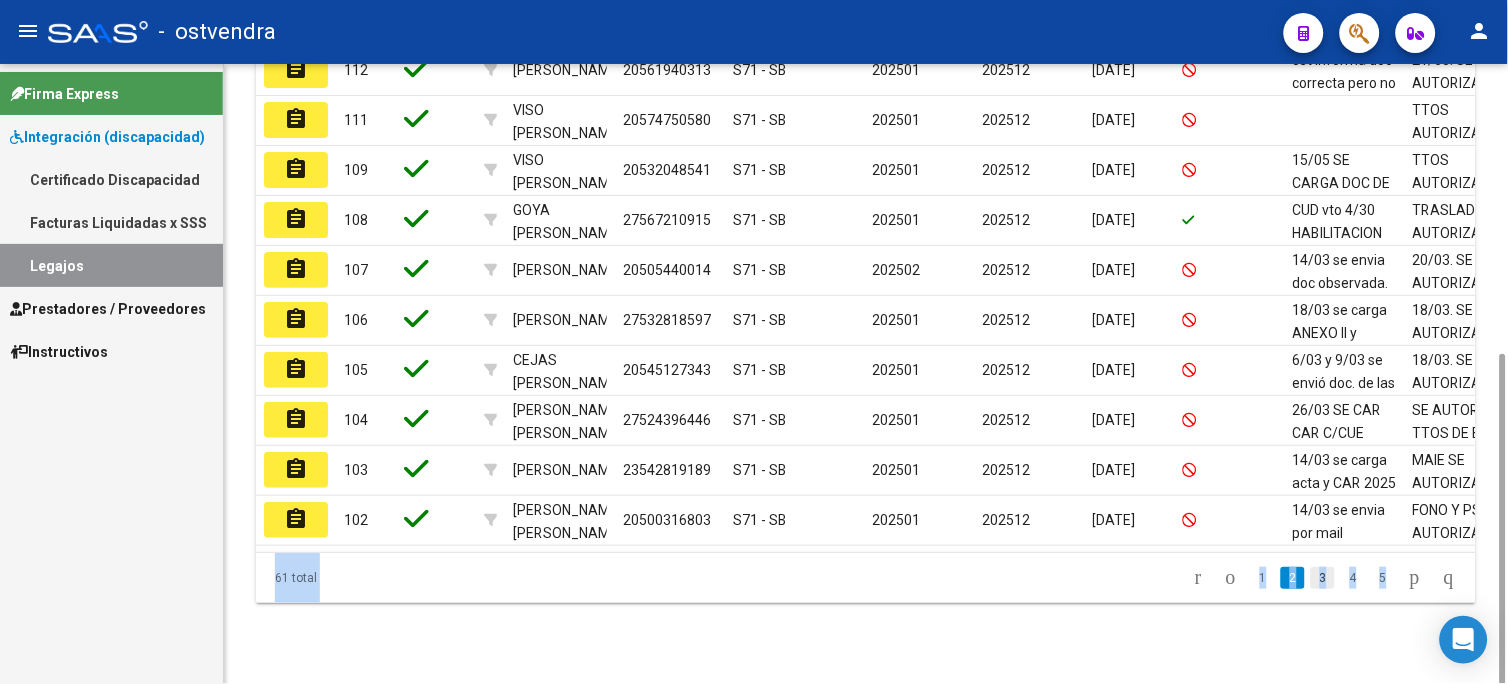 click on "3" 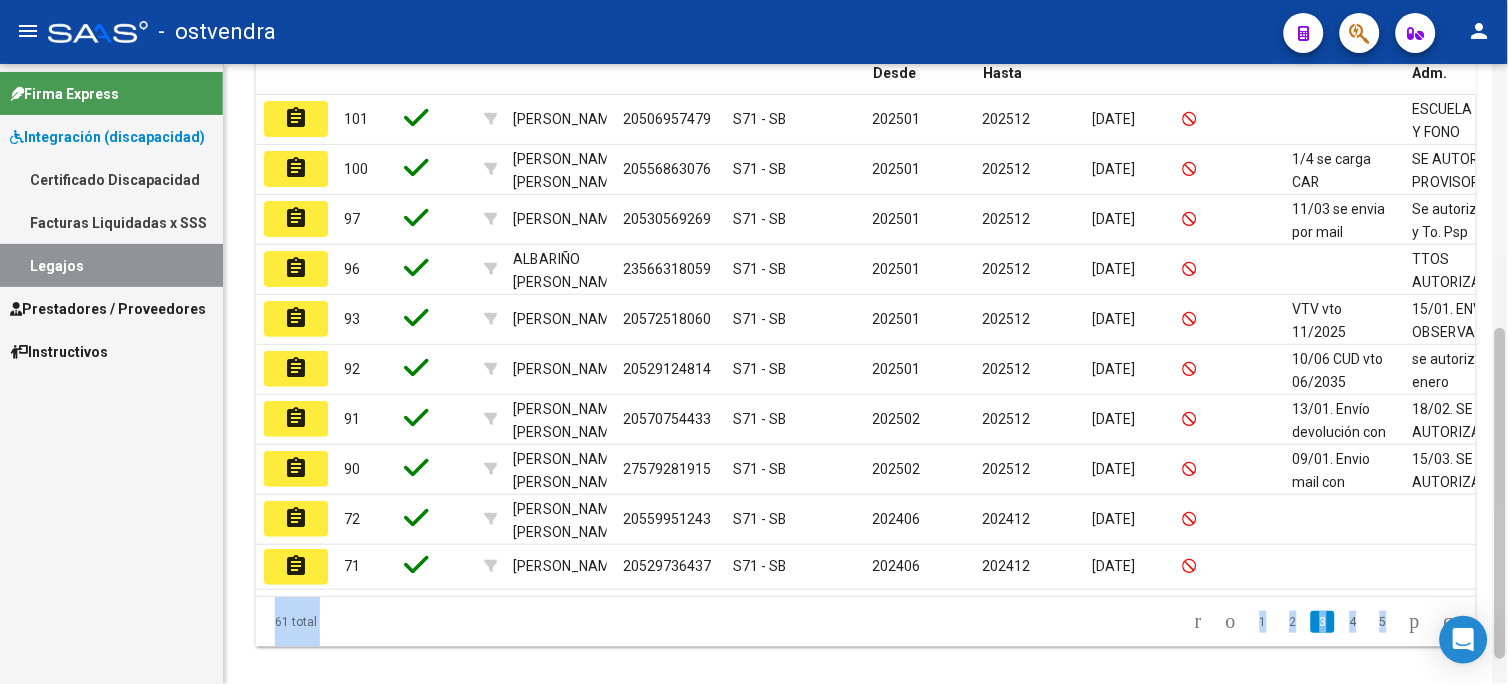 scroll, scrollTop: 488, scrollLeft: 0, axis: vertical 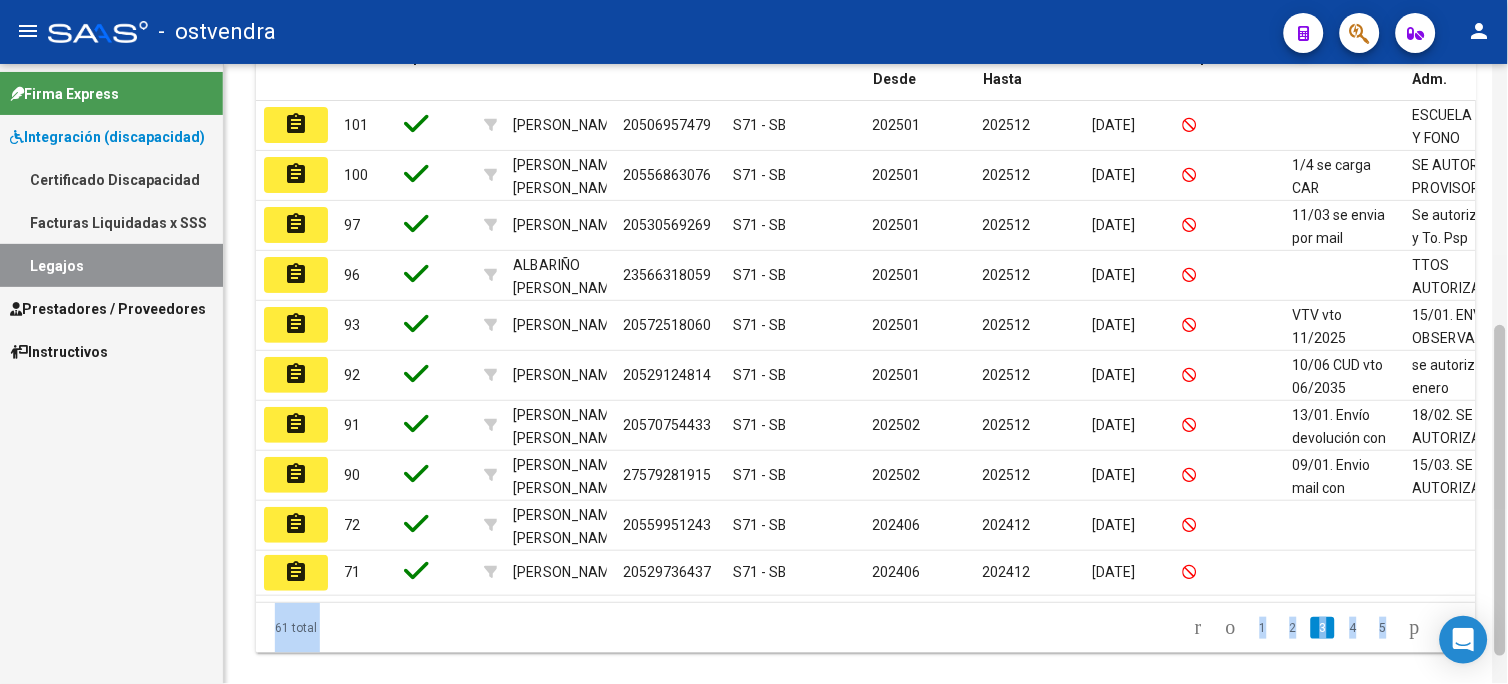 drag, startPoint x: 1500, startPoint y: 423, endPoint x: 1493, endPoint y: 394, distance: 29.832869 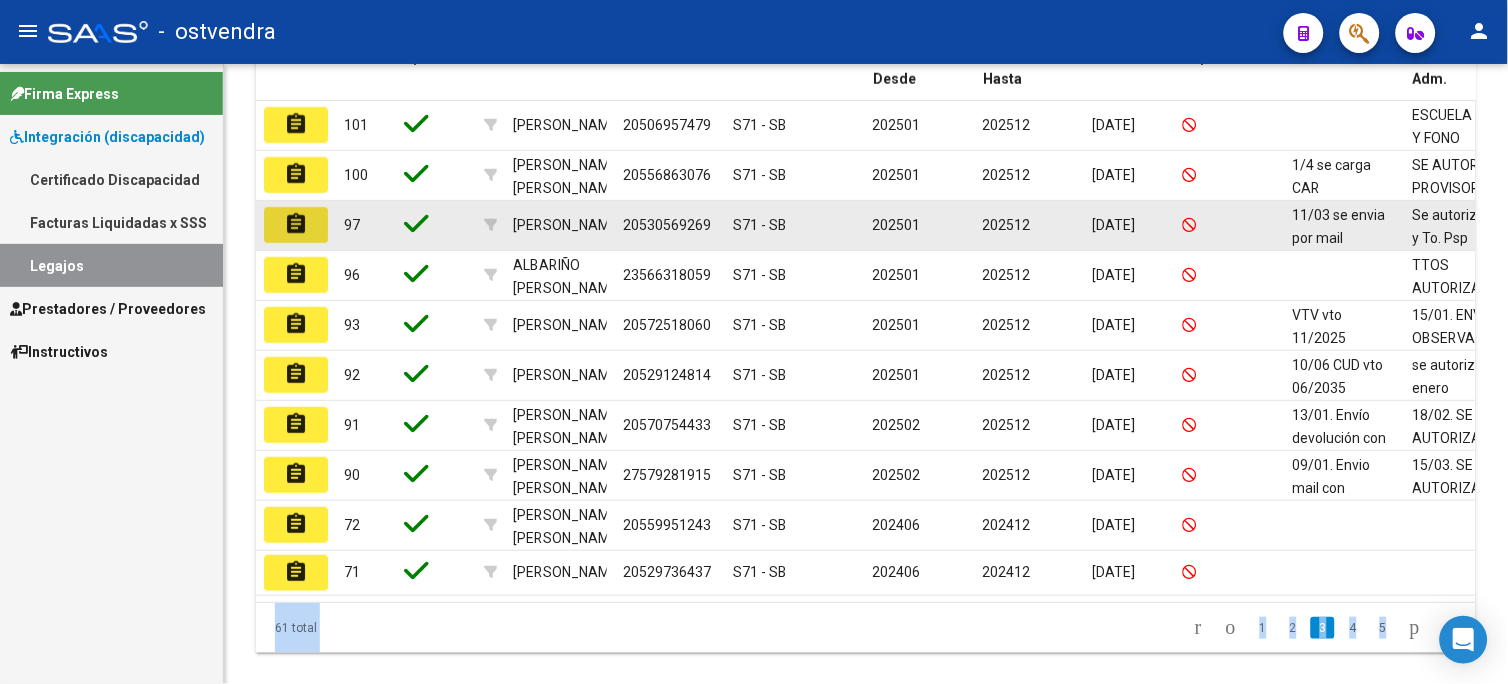 click on "assignment" 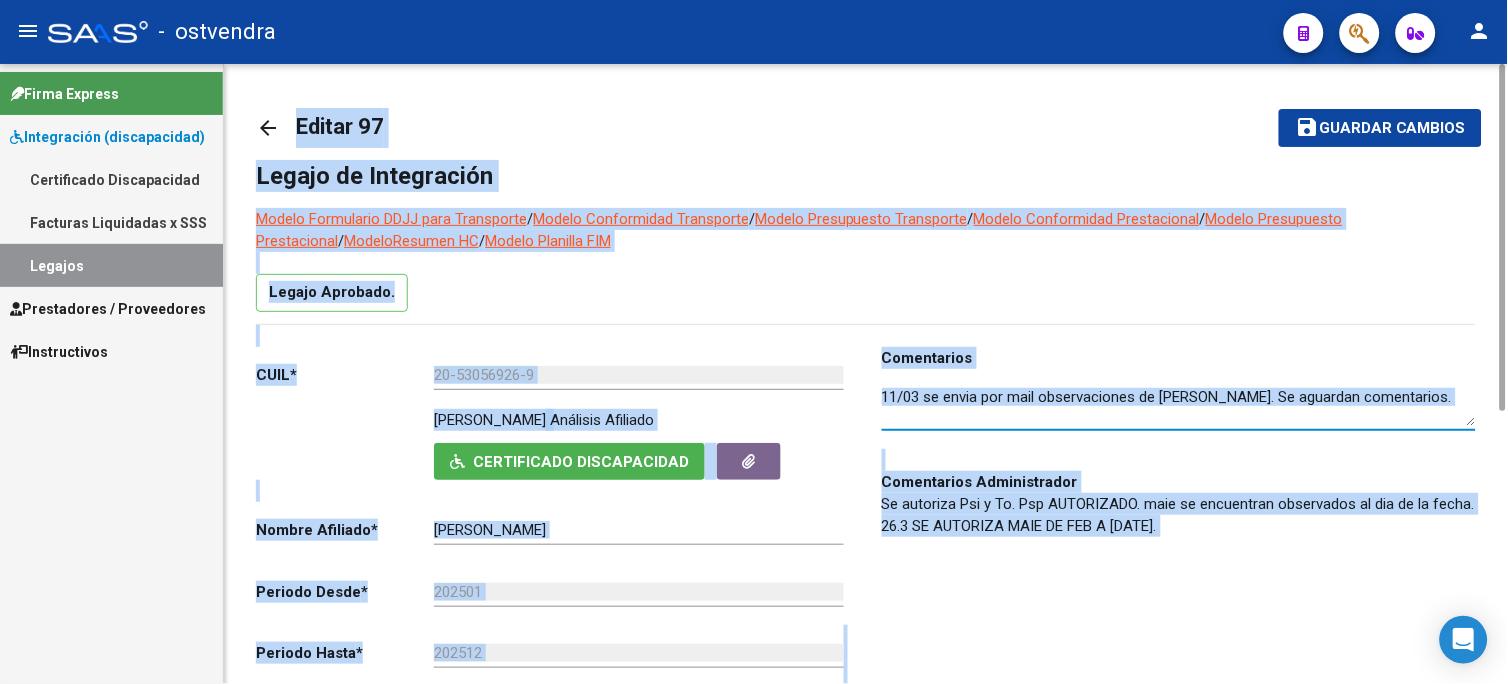 click at bounding box center [1179, 406] 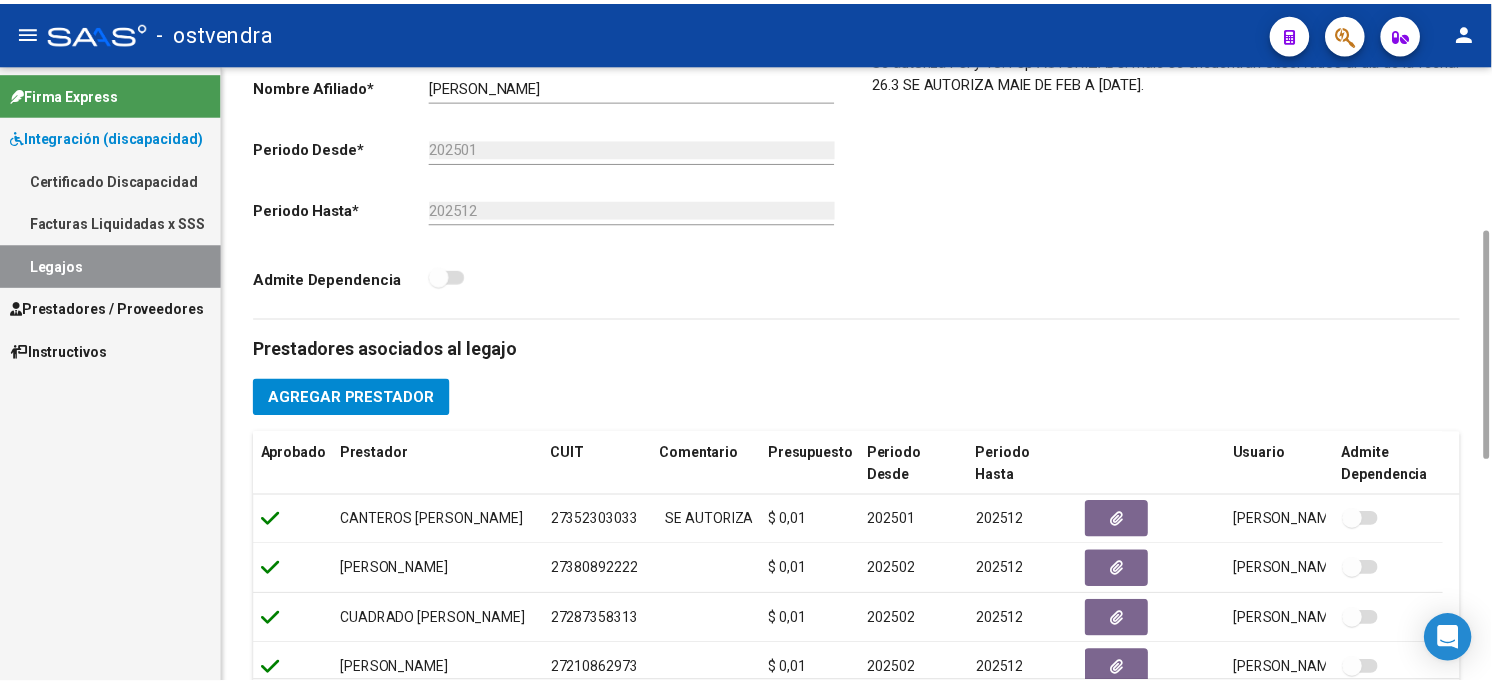 scroll, scrollTop: 666, scrollLeft: 0, axis: vertical 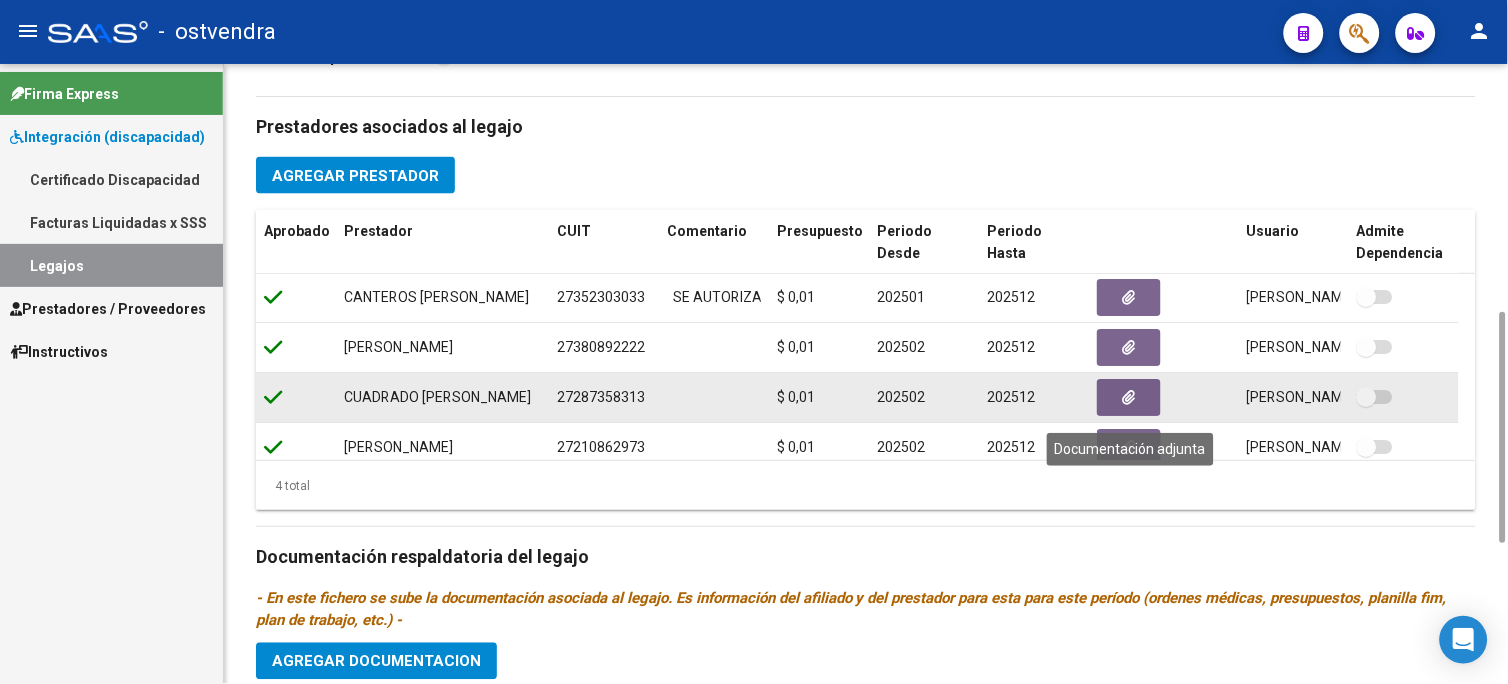 click 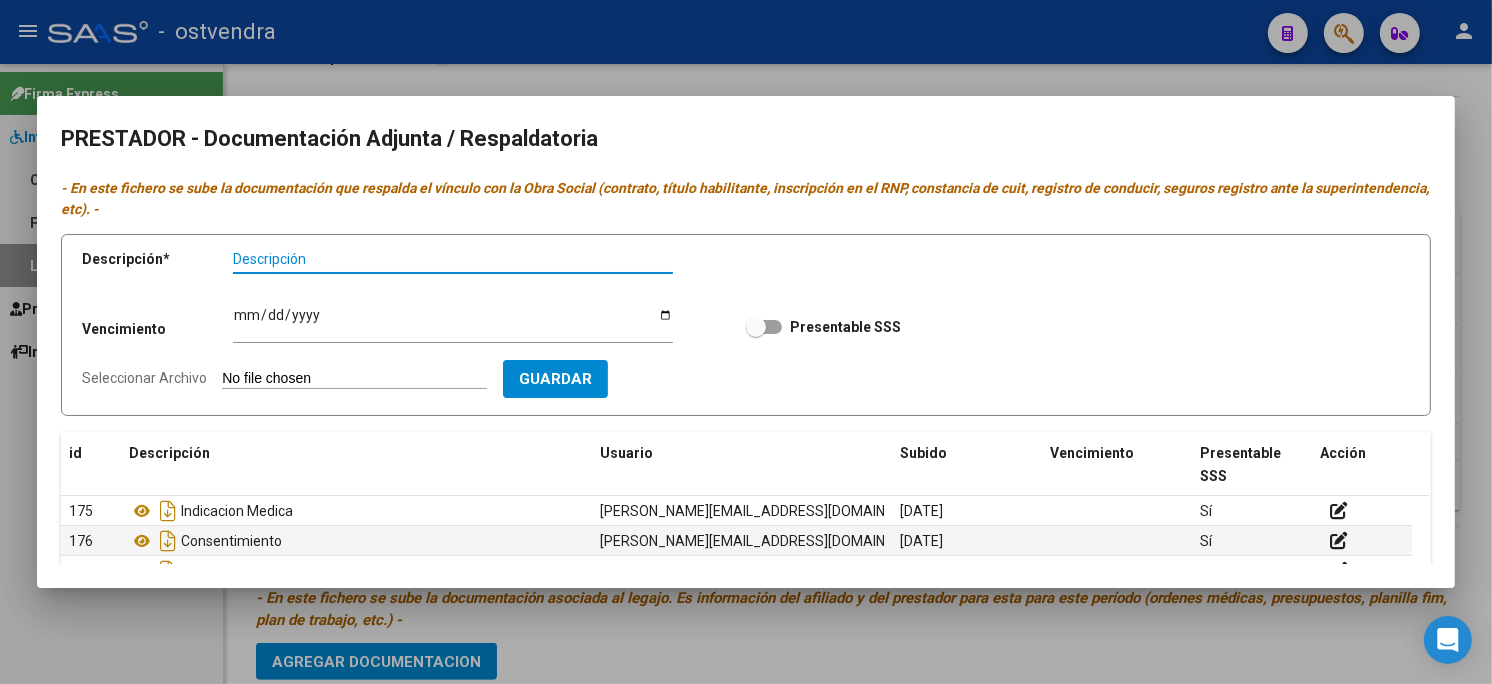 click on "Seleccionar Archivo" at bounding box center (354, 379) 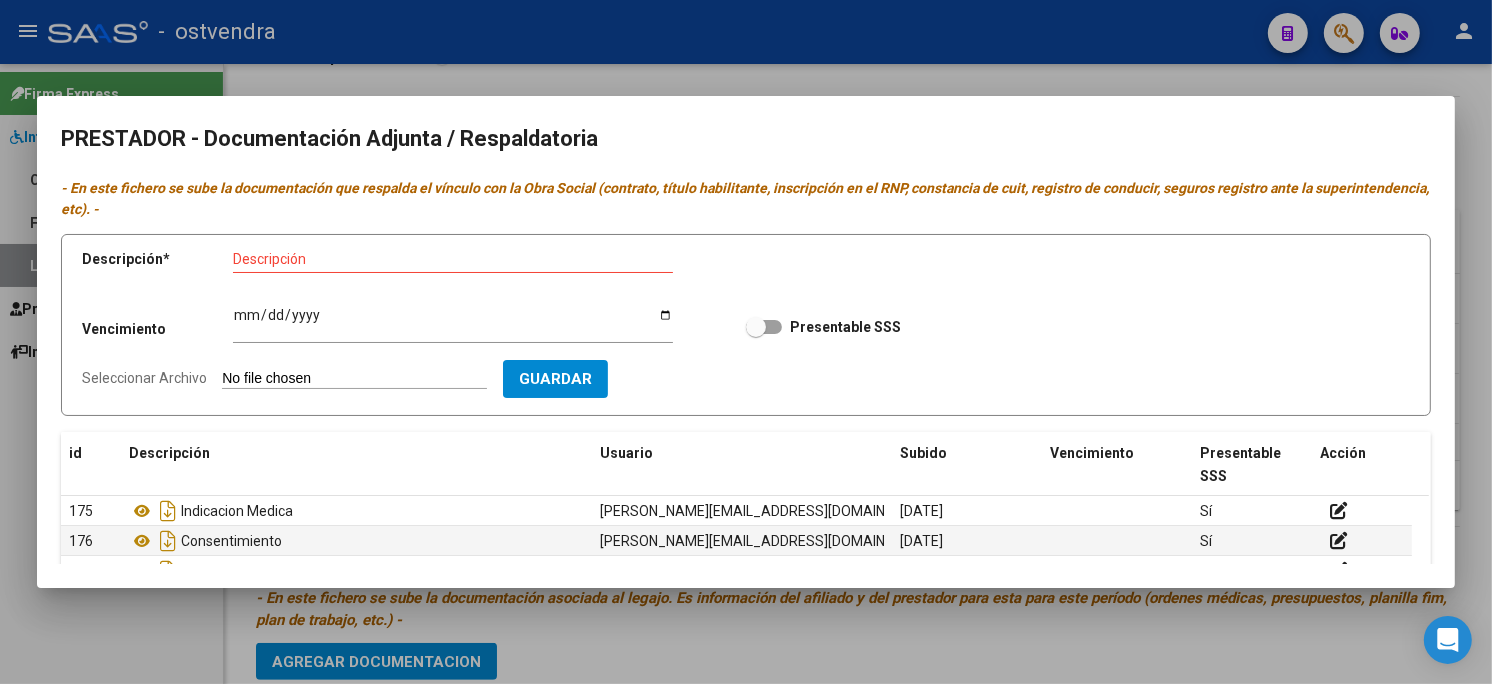 type on "C:\fakepath\RNP vto 7-2030.jpg" 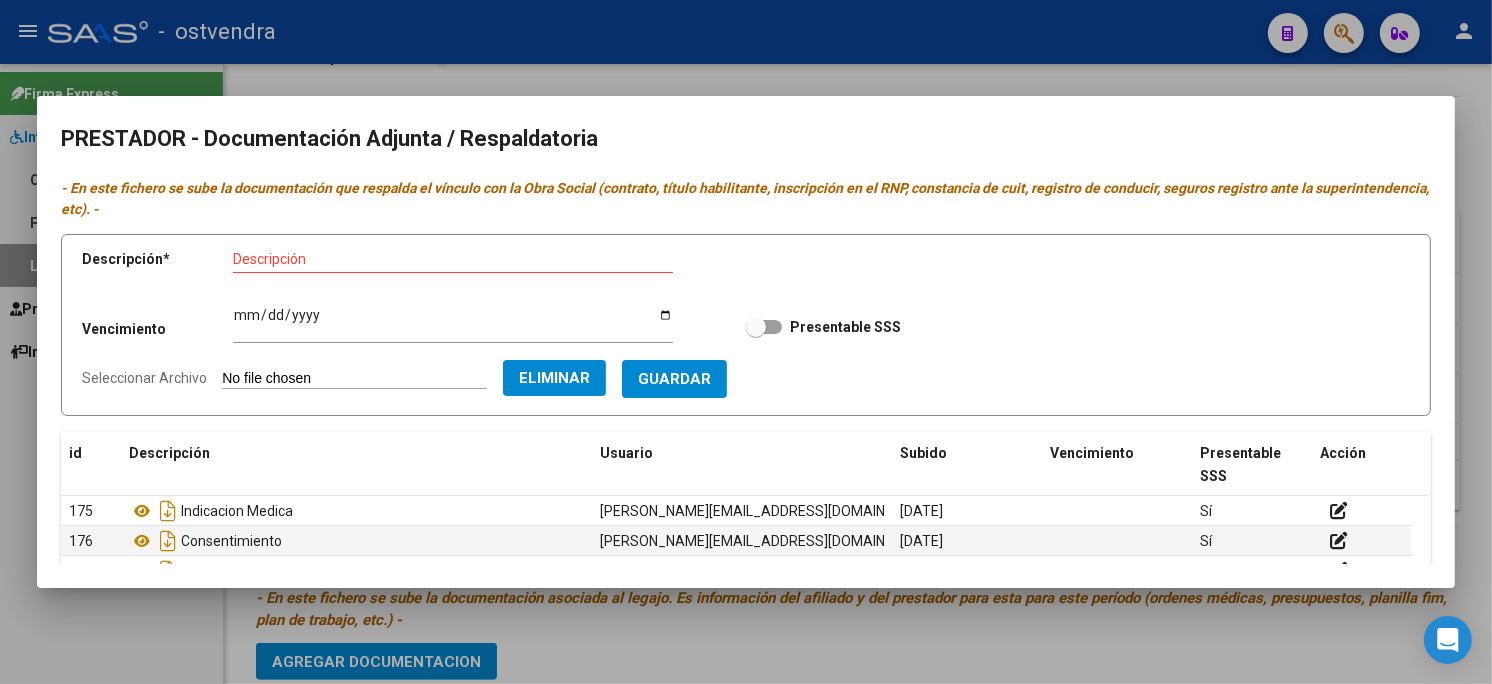 click on "Descripción" at bounding box center (453, 259) 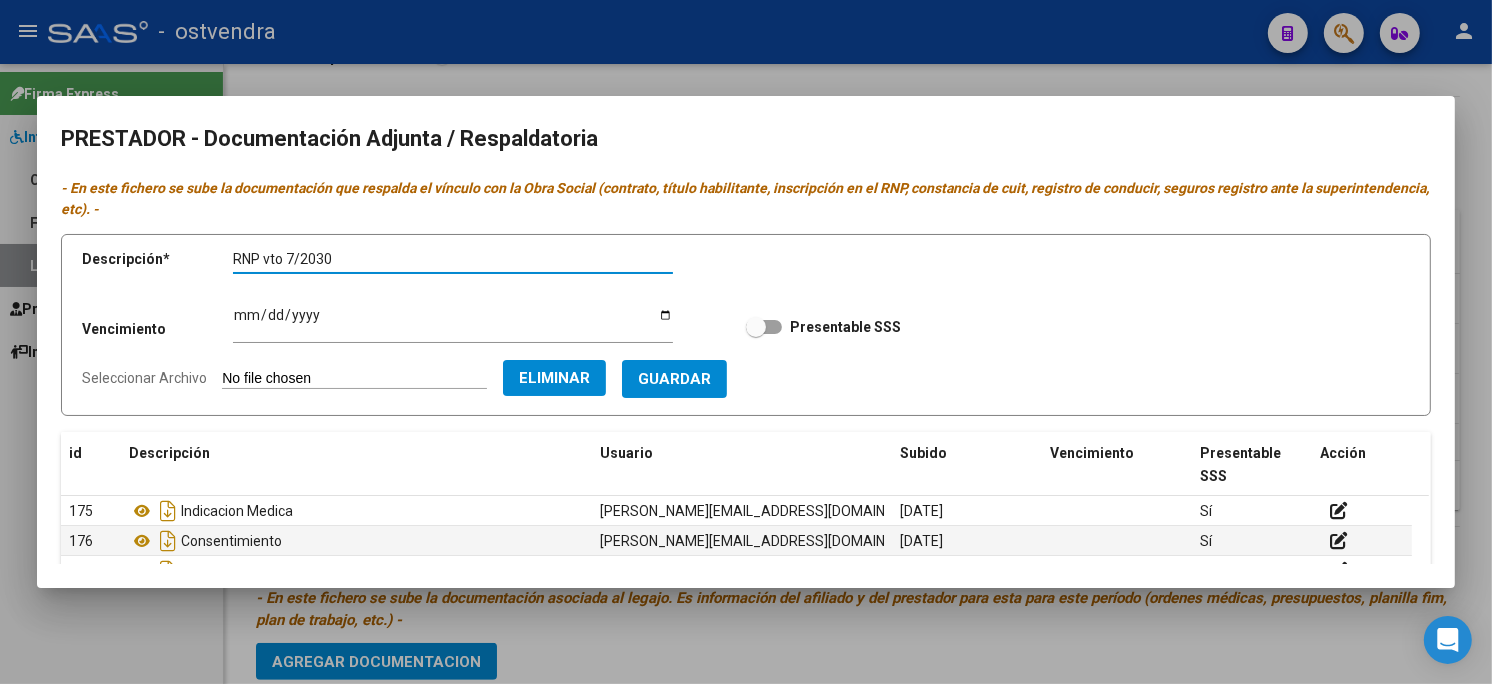 type on "RNP vto 7/2030" 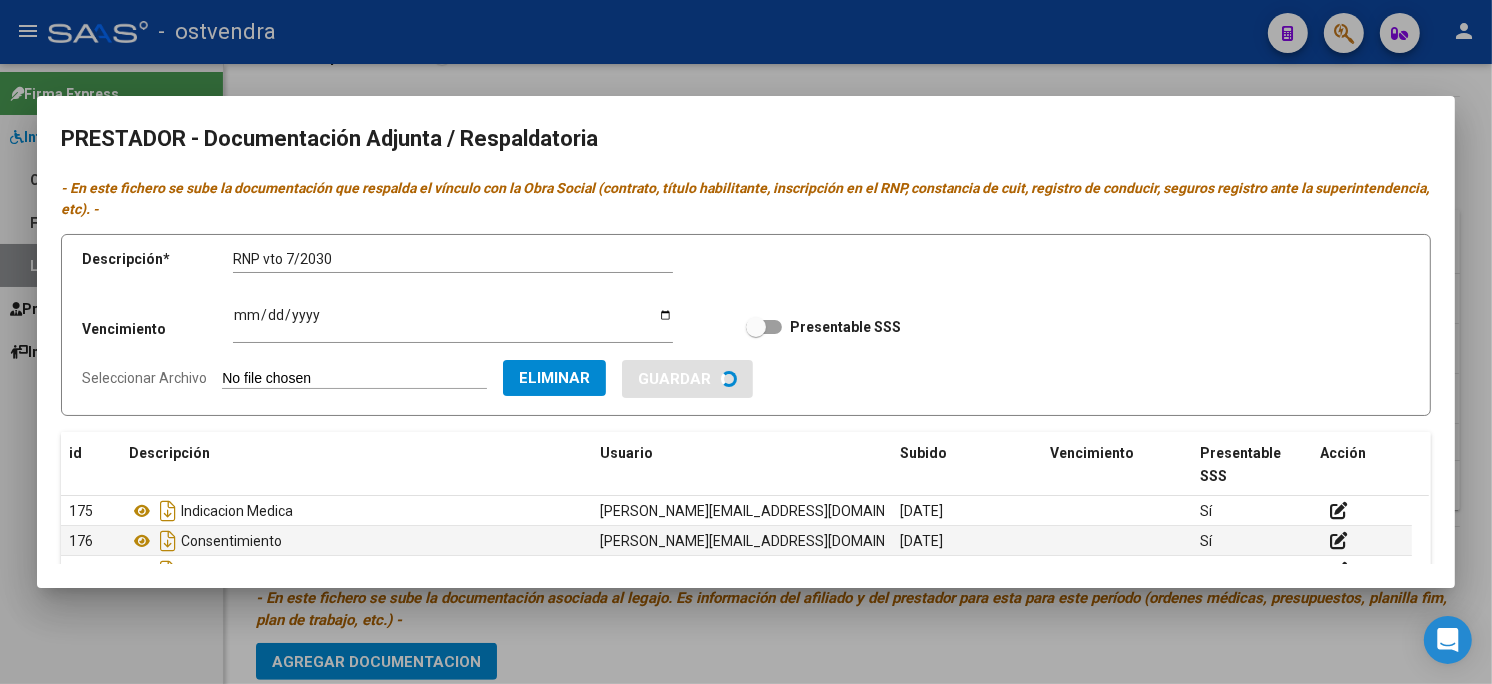 type 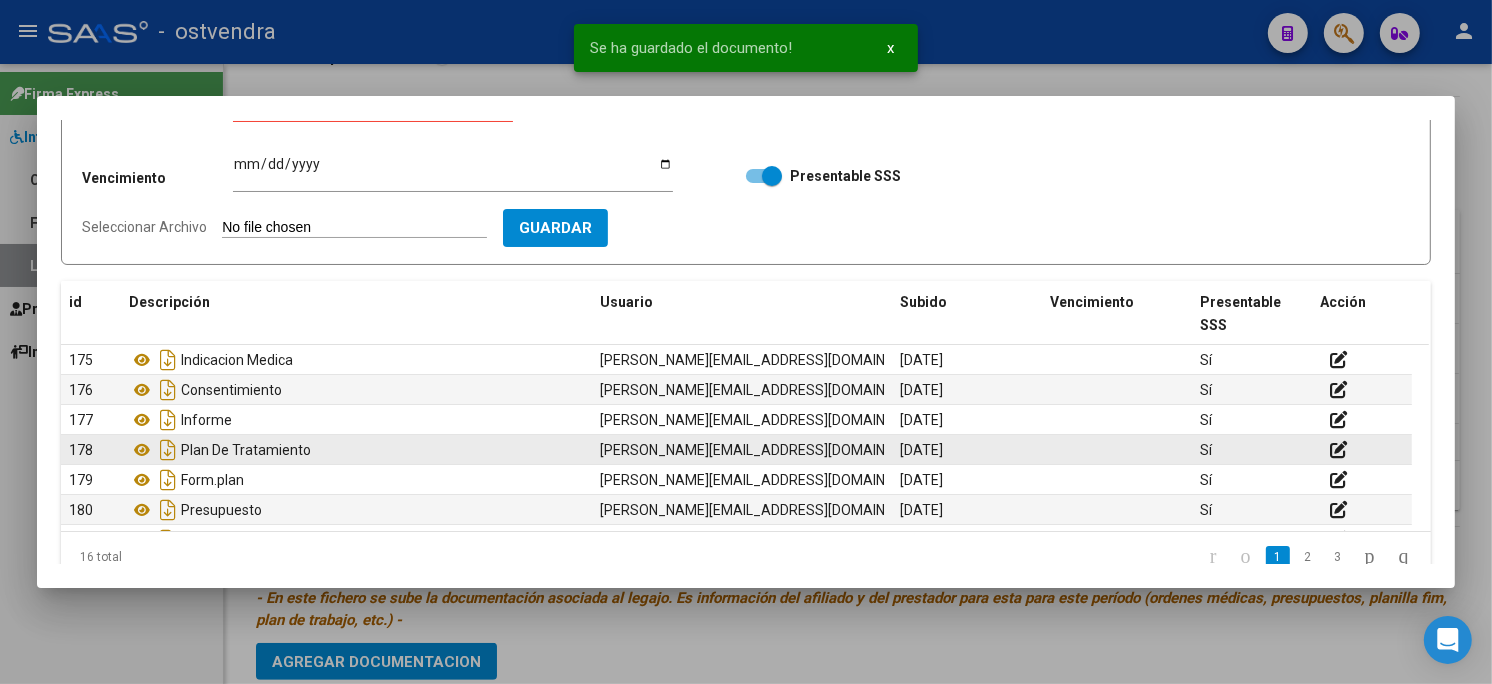 scroll, scrollTop: 184, scrollLeft: 0, axis: vertical 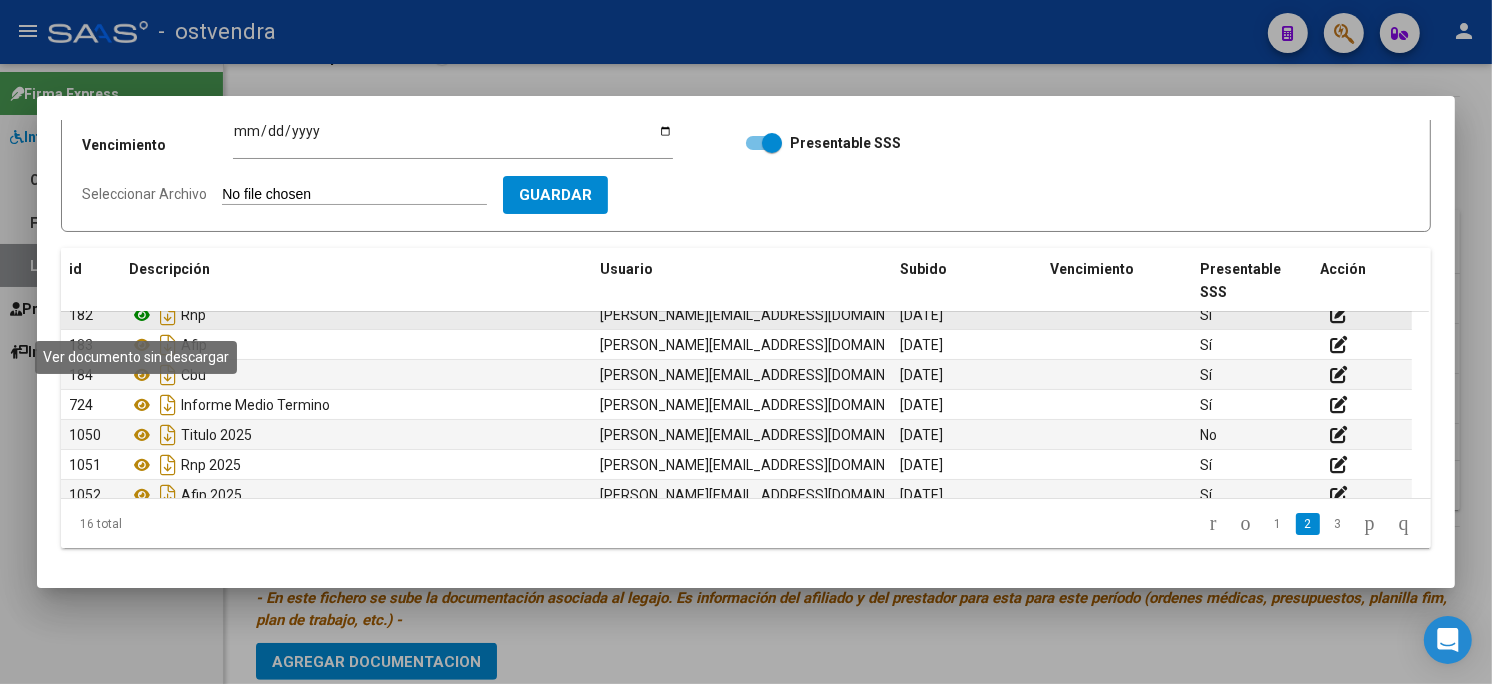 click 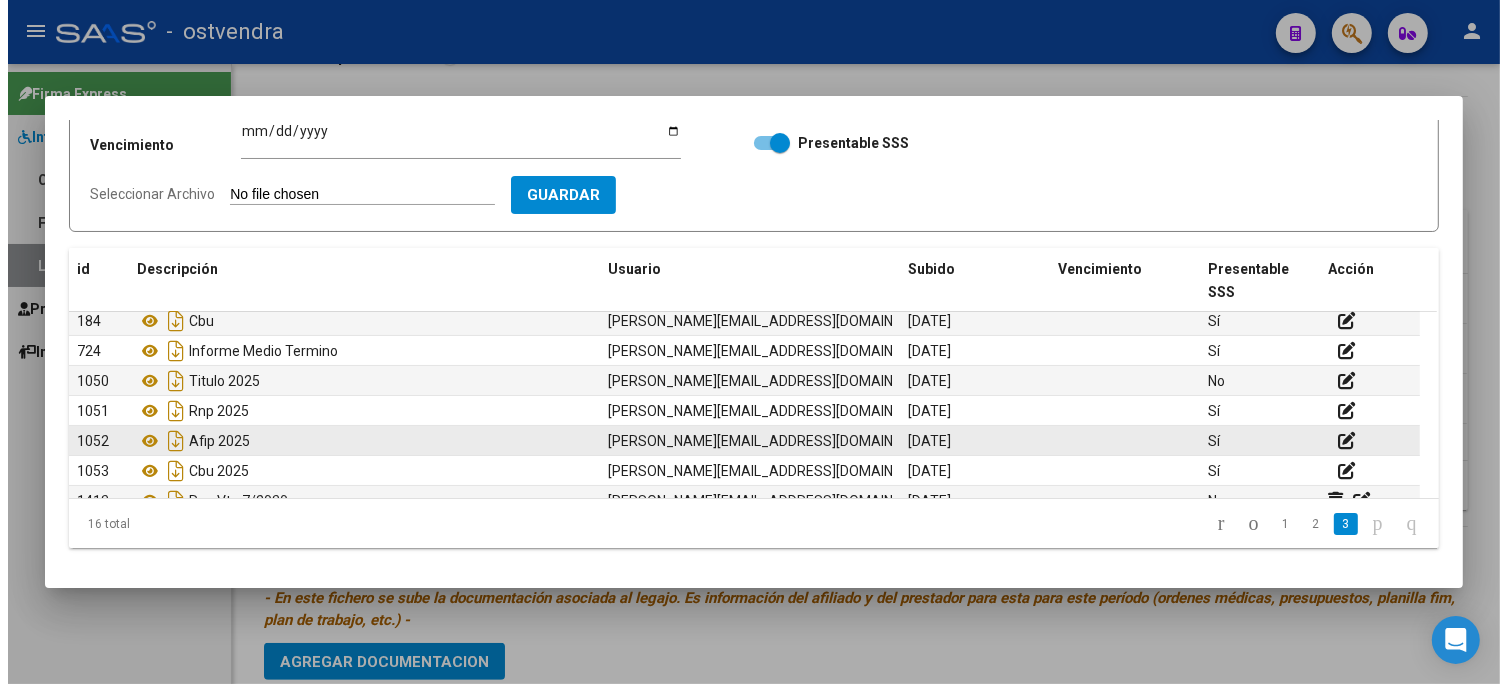 scroll, scrollTop: 301, scrollLeft: 0, axis: vertical 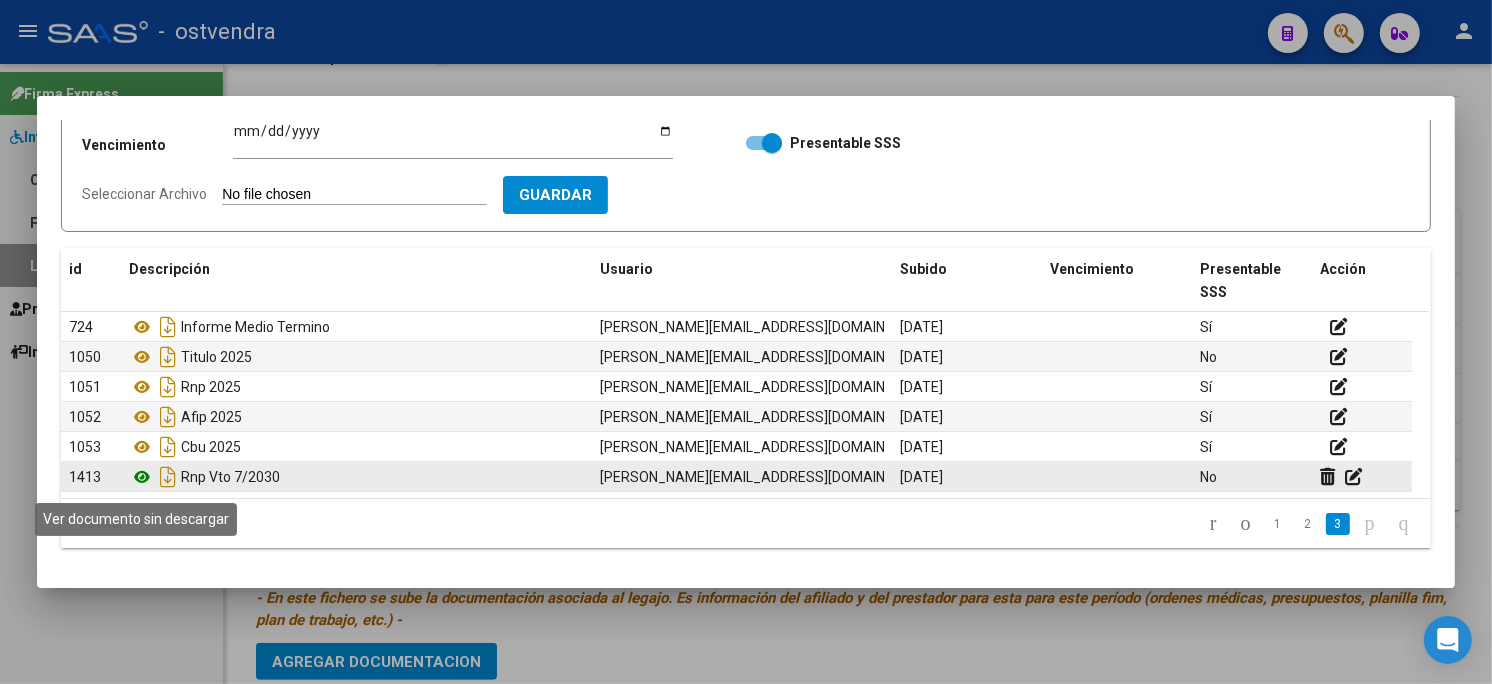 click 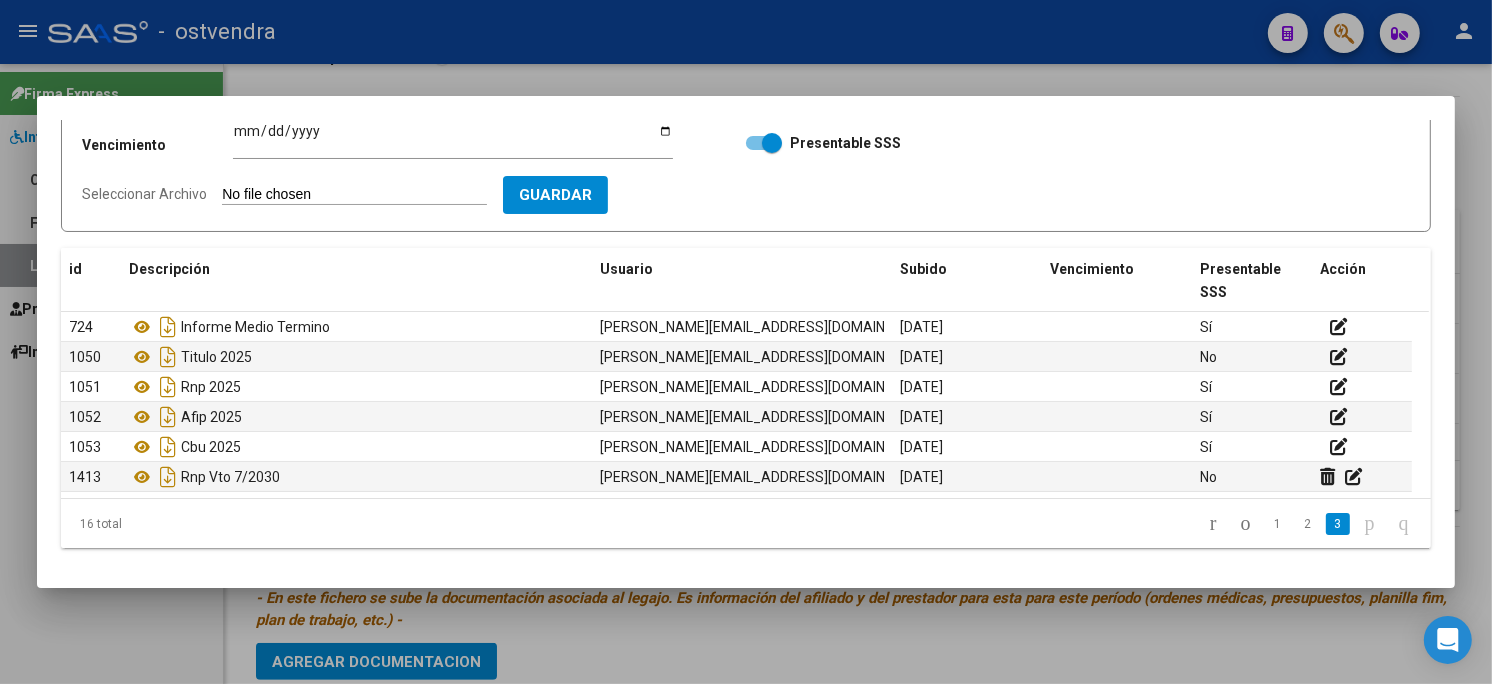 click at bounding box center (746, 342) 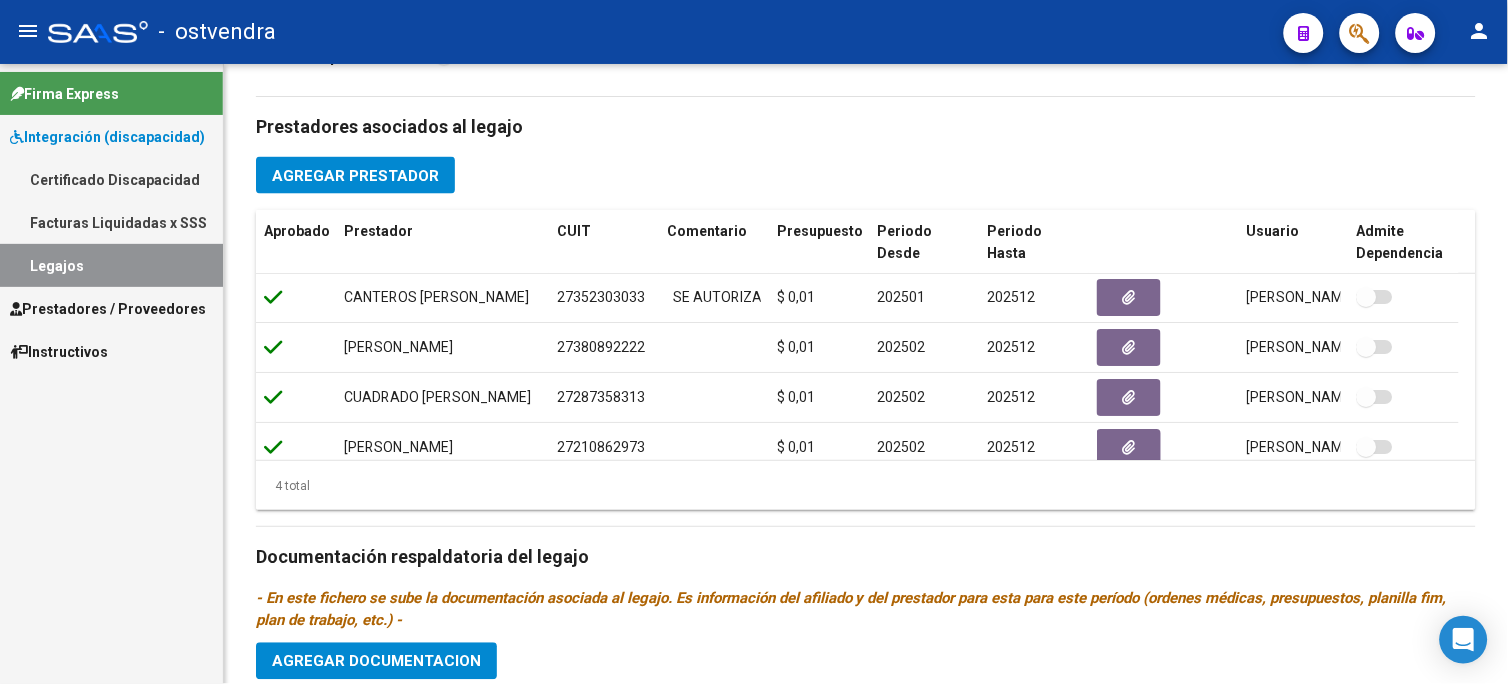 scroll, scrollTop: 0, scrollLeft: 0, axis: both 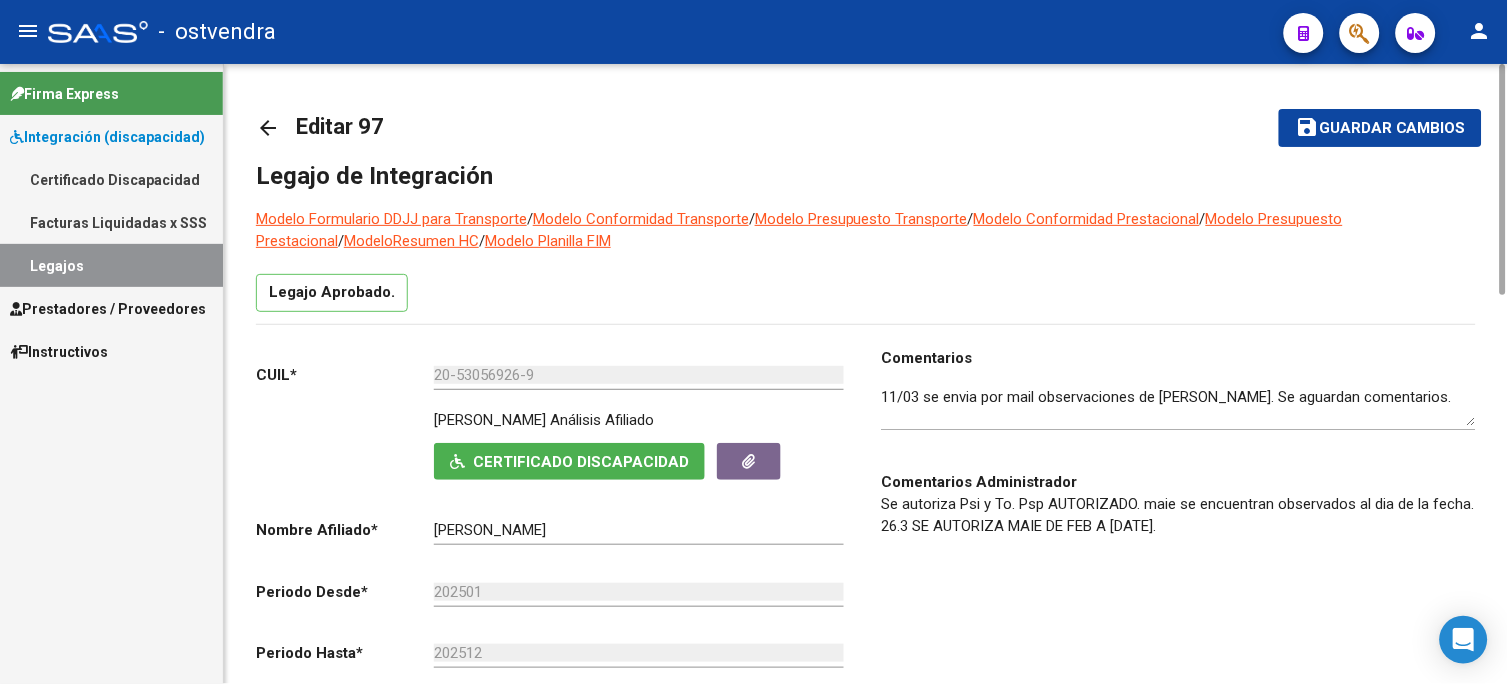 click at bounding box center (1179, 406) 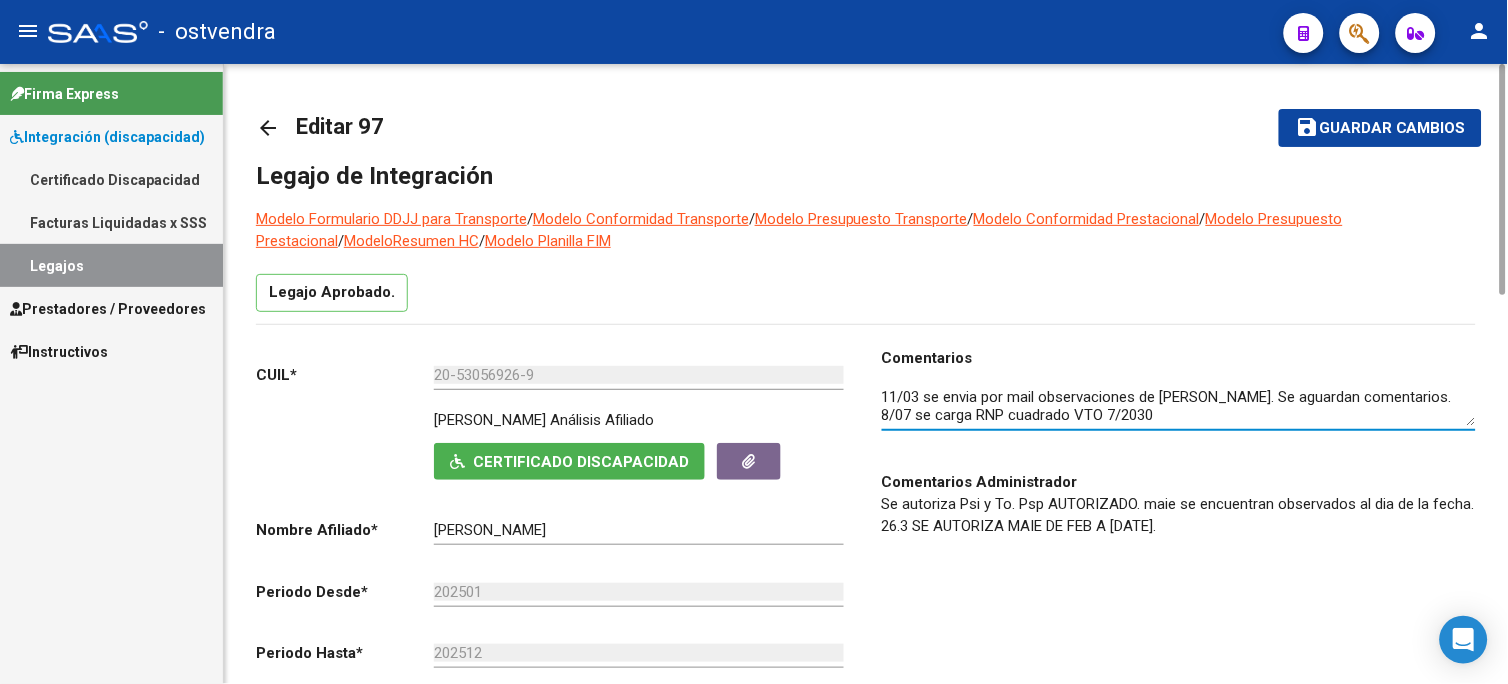 type on "11/03 se envia por mail observaciones de [PERSON_NAME]. Se aguardan comentarios.
8/07 se carga RNP cuadrado VTO 7/2030" 